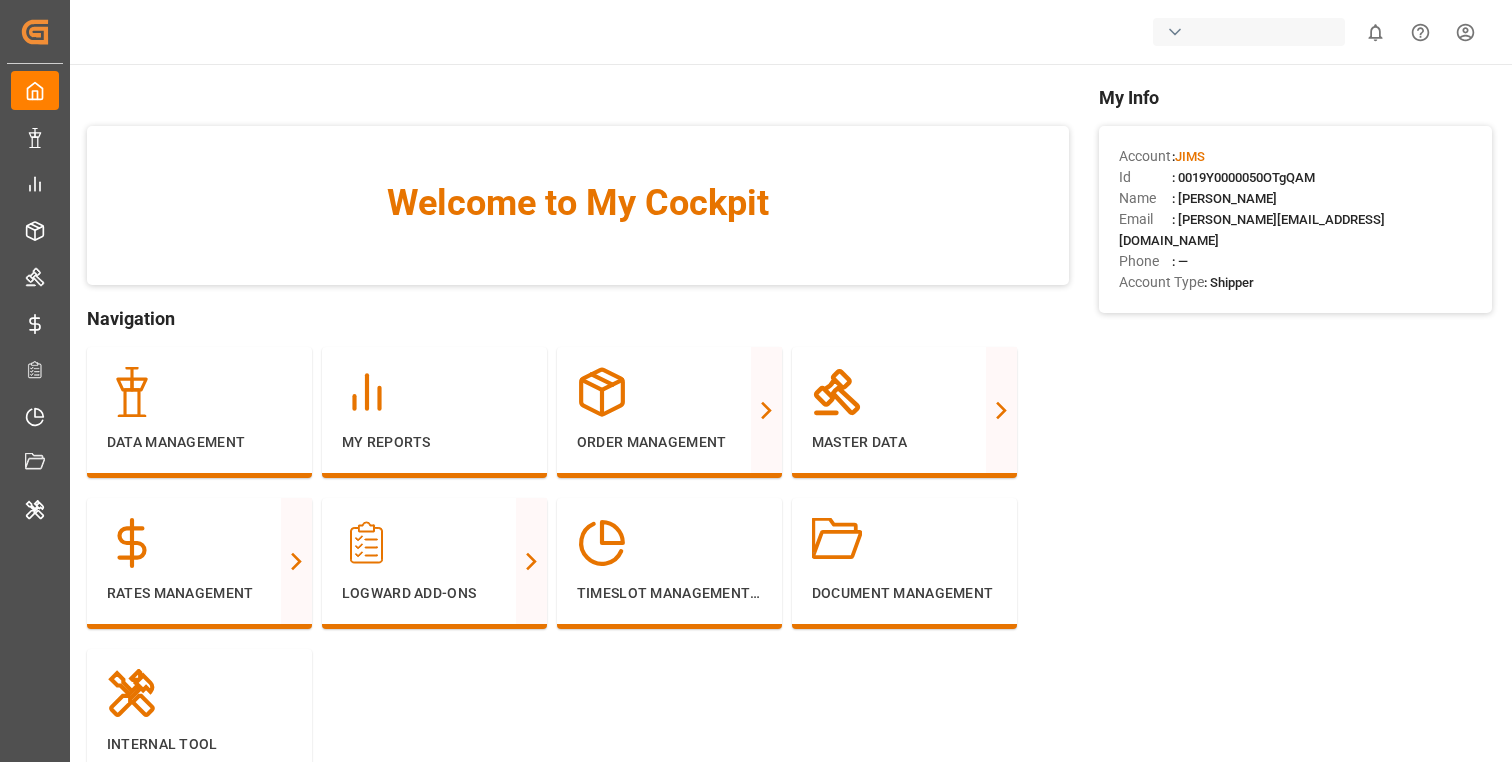 scroll, scrollTop: 0, scrollLeft: 0, axis: both 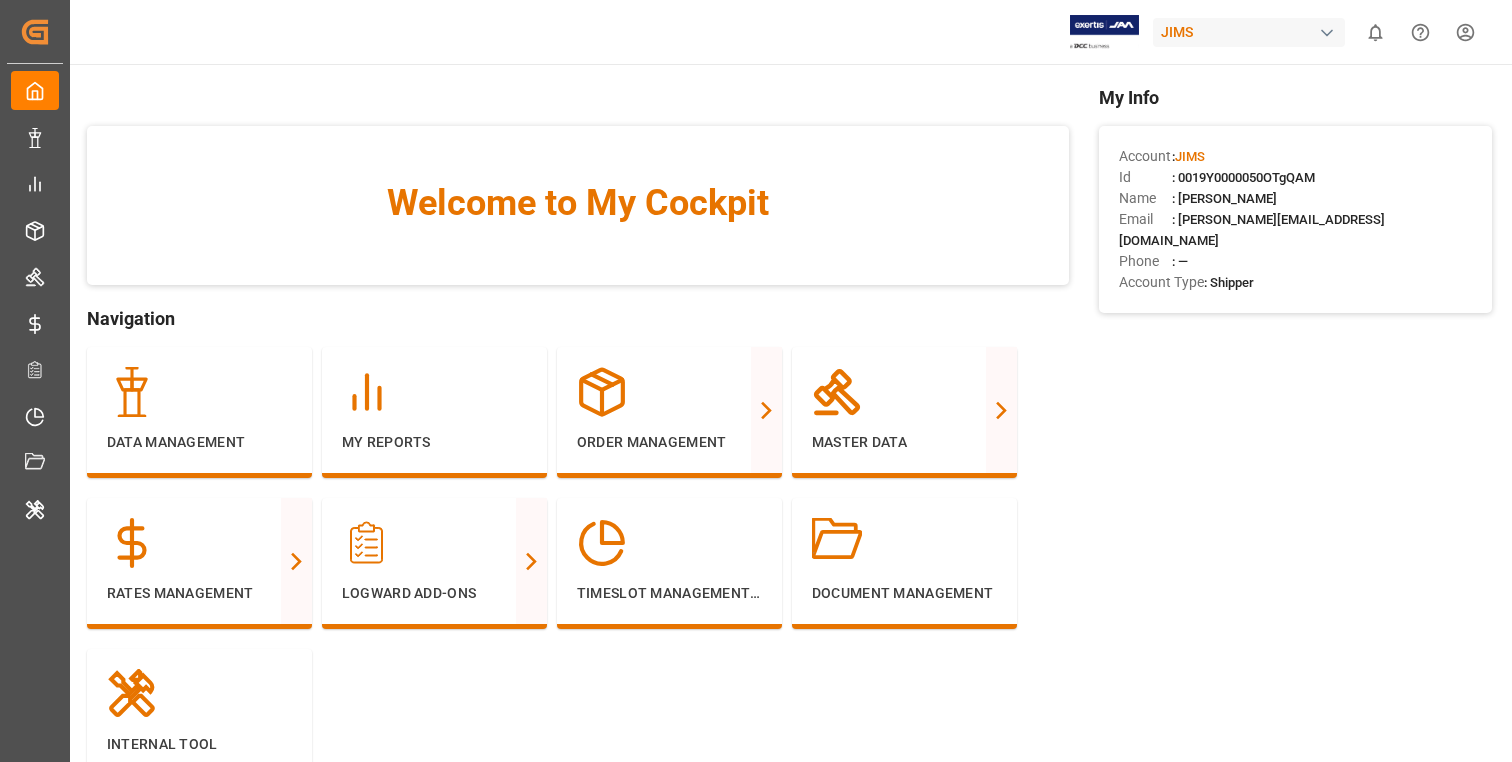 click on "JIMS" at bounding box center [1249, 32] 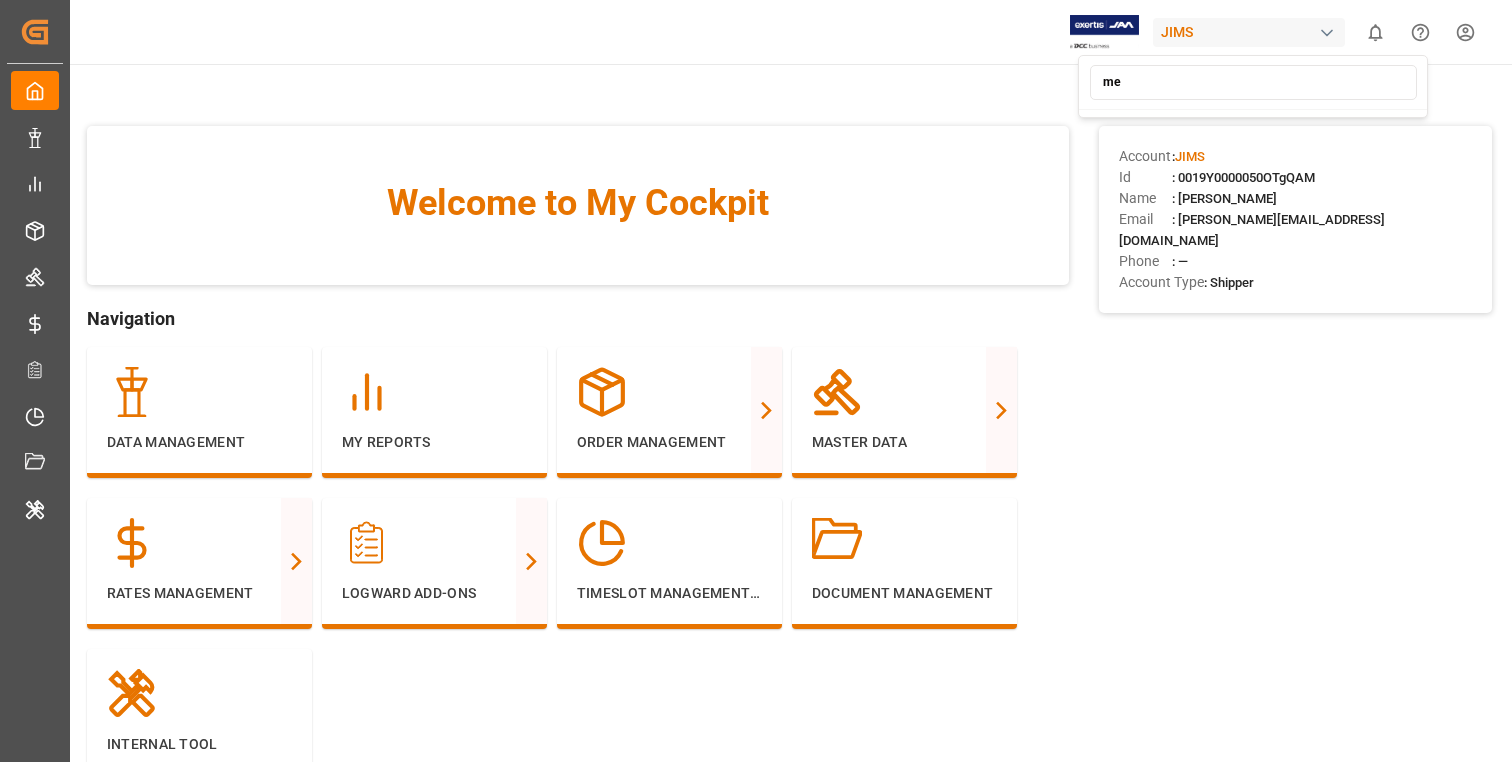 type on "m" 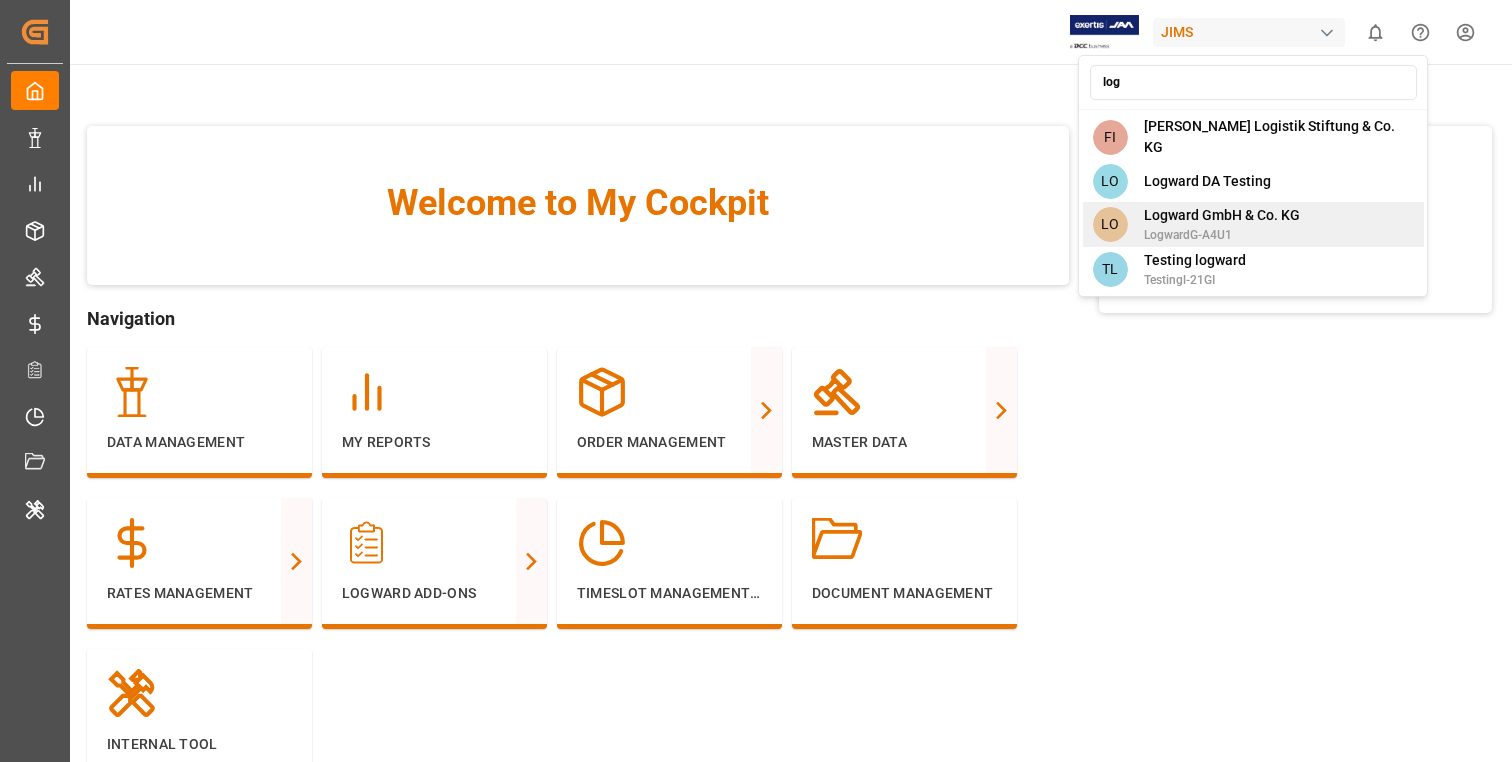 type on "log" 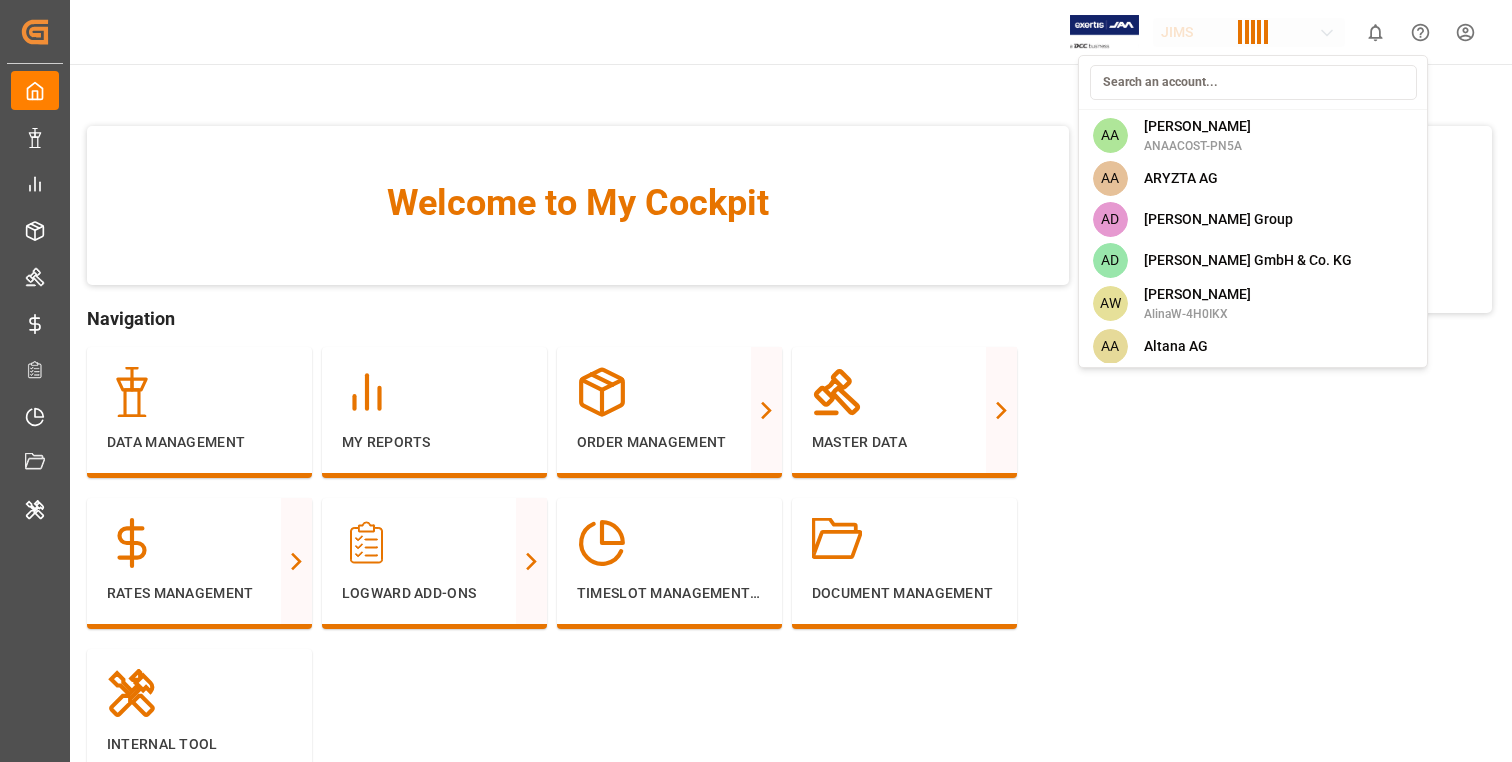 type 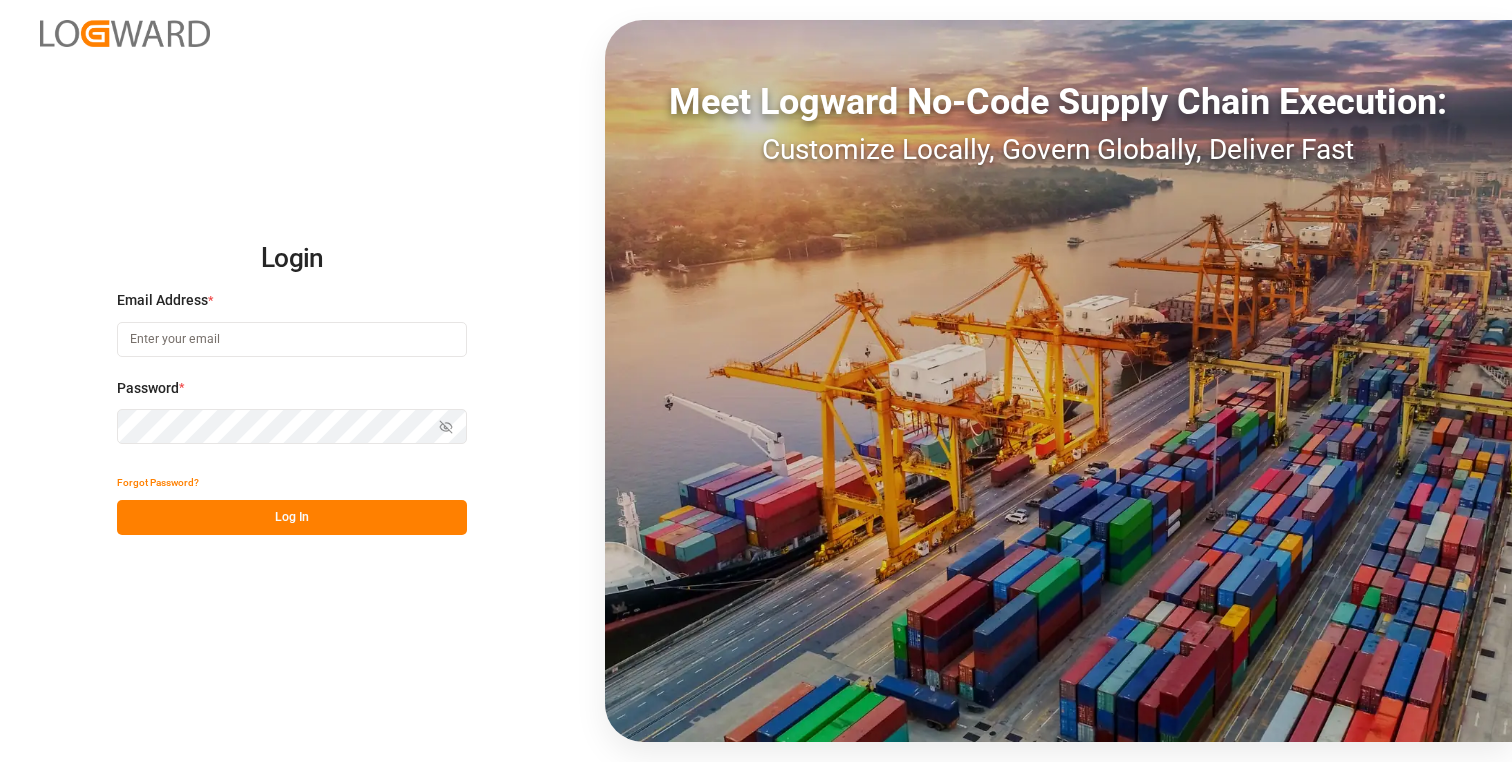 scroll, scrollTop: 0, scrollLeft: 0, axis: both 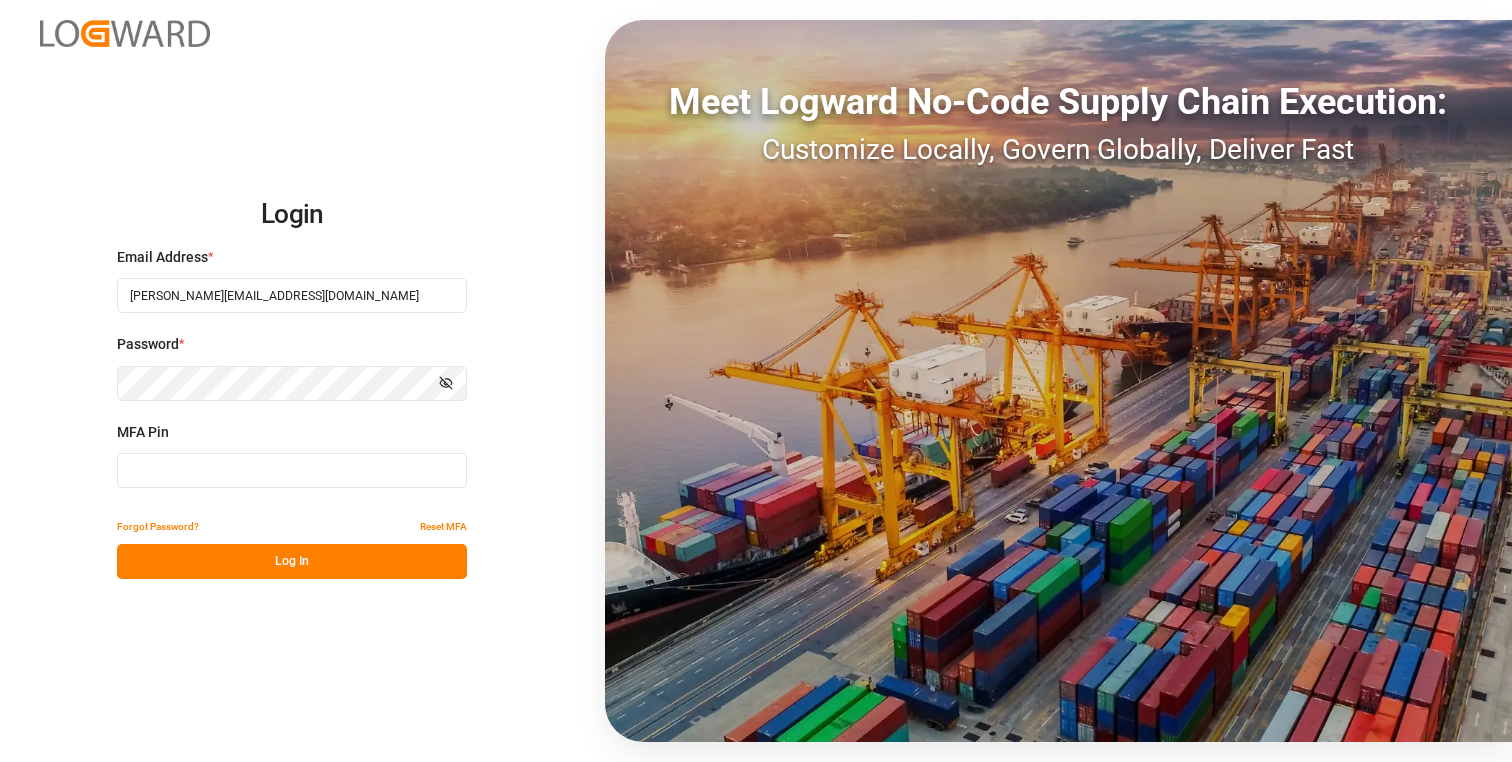 type on "375228" 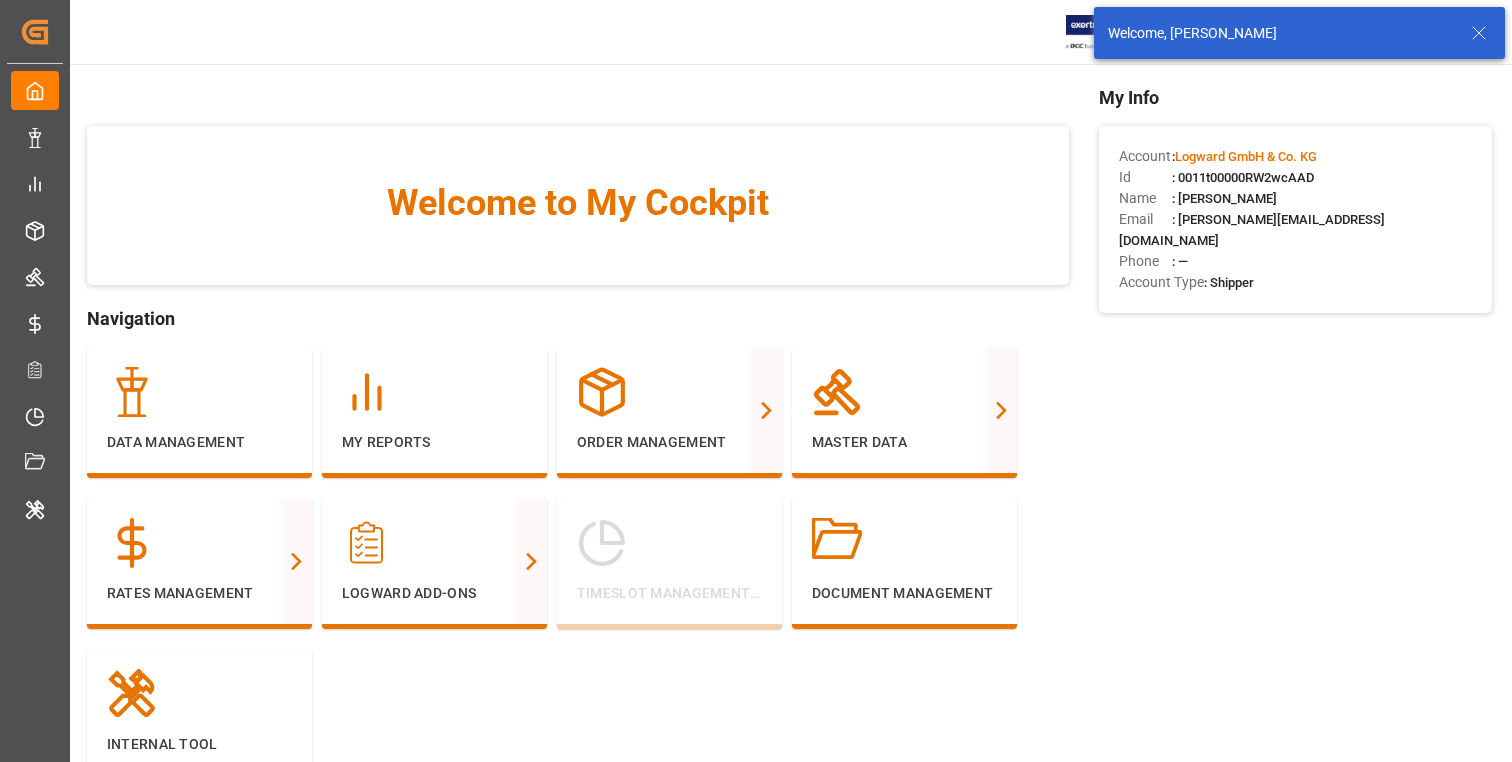 click 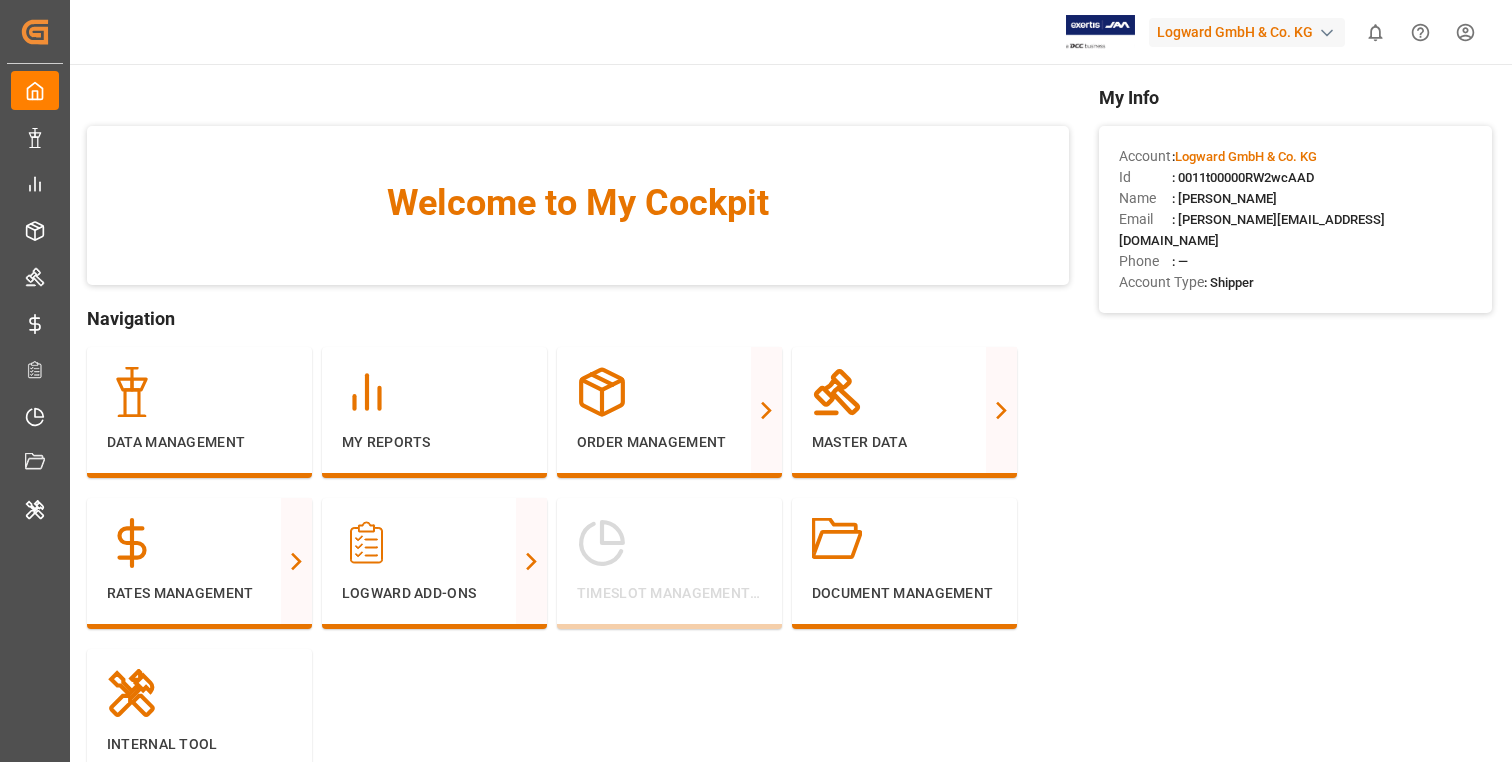 click on "Logward GmbH & Co. KG" at bounding box center [1247, 32] 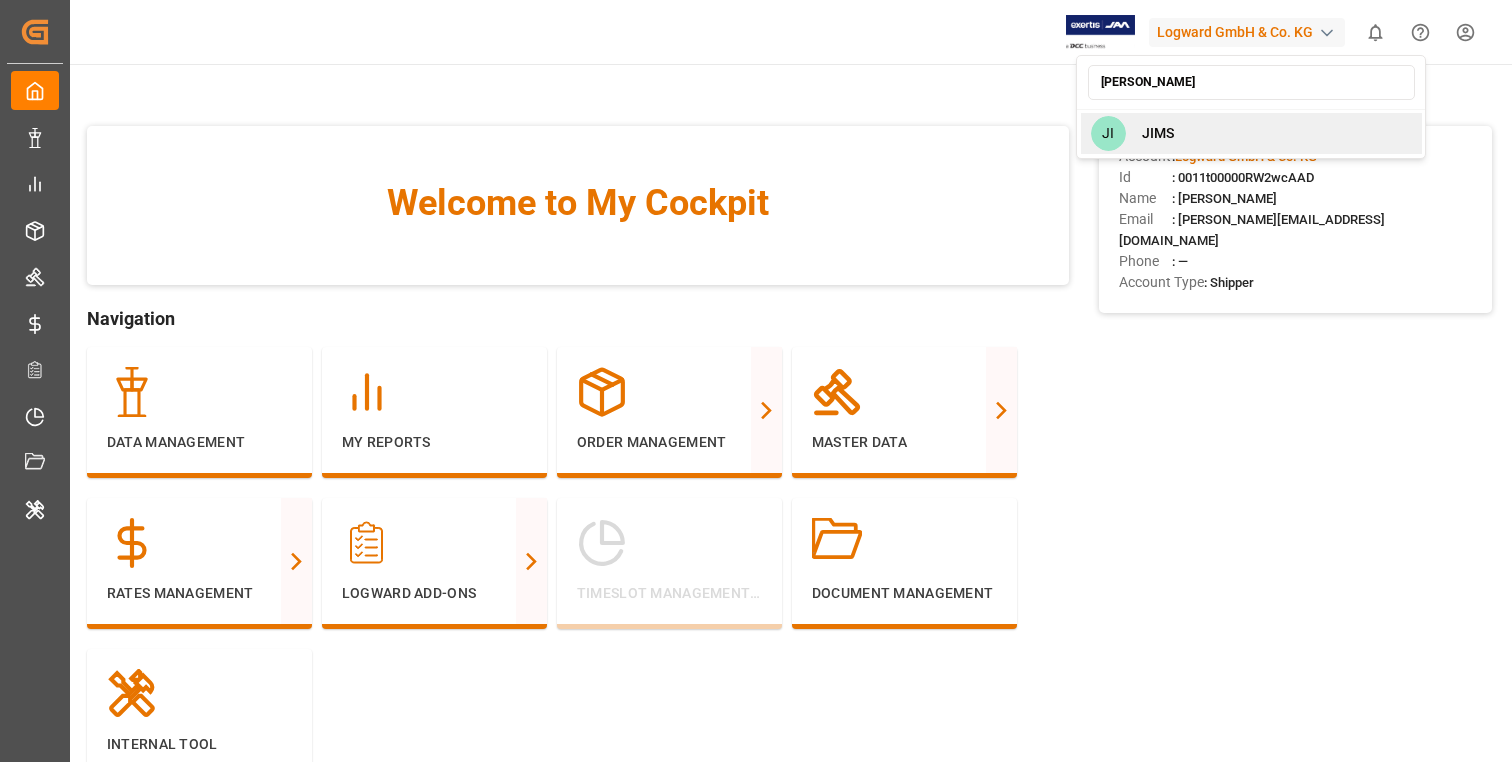 type on "jim" 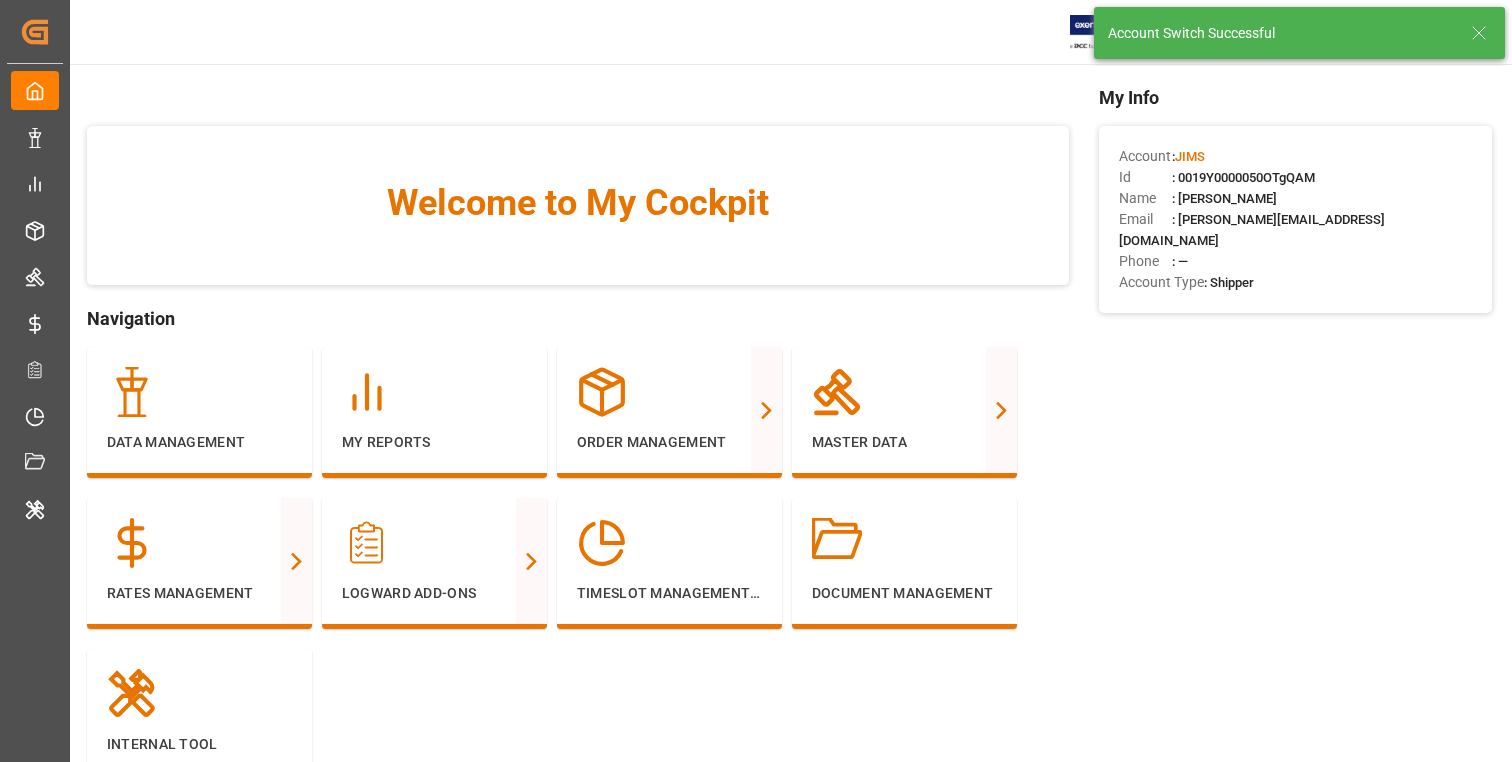 click 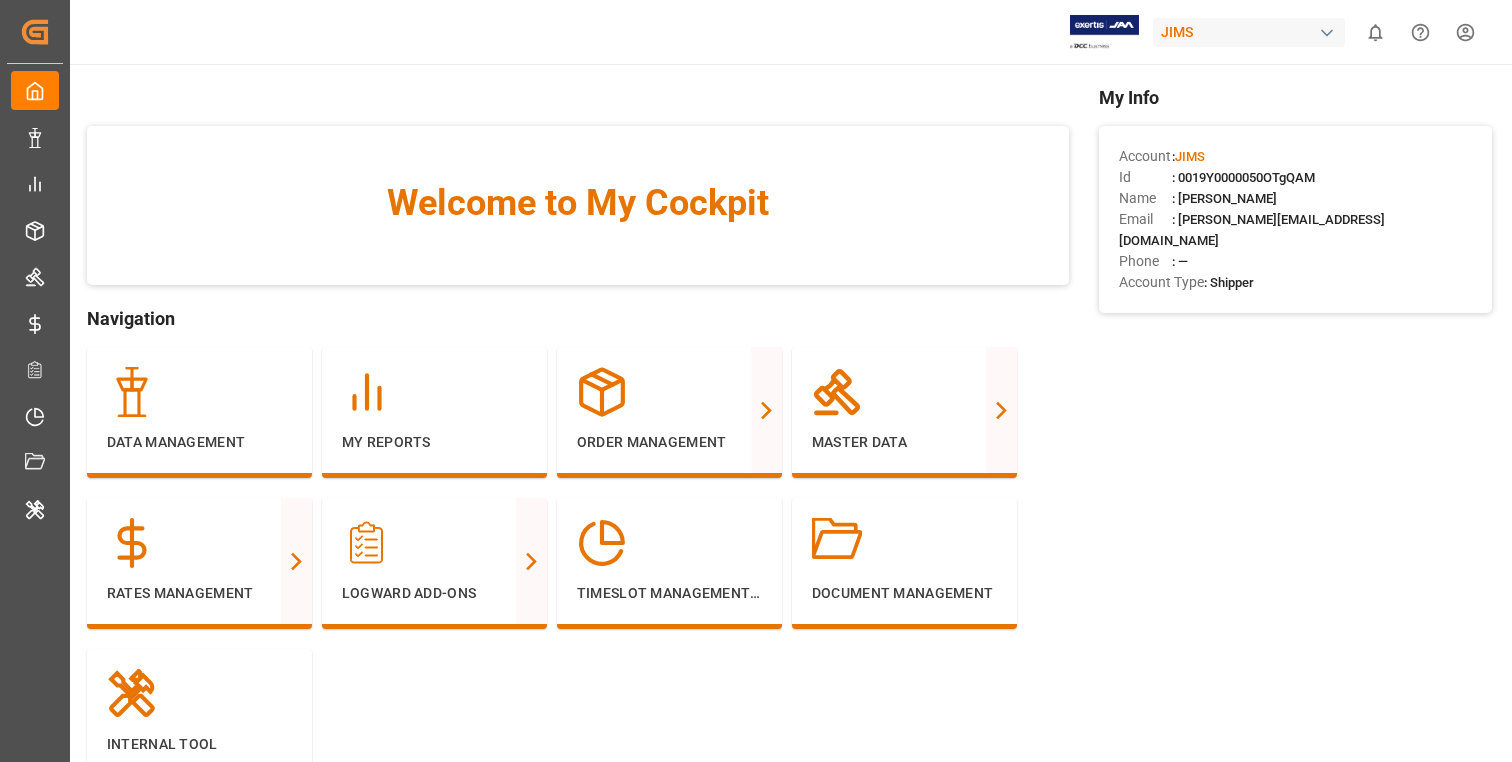 click on "My Info Account  :  JIMS Id  : 0019Y0000050OTgQAM Name  : Ankish Gupta  Email  : ankish.gupta@logward.com Phone  : — Account Type  : Shipper" at bounding box center [1295, 462] 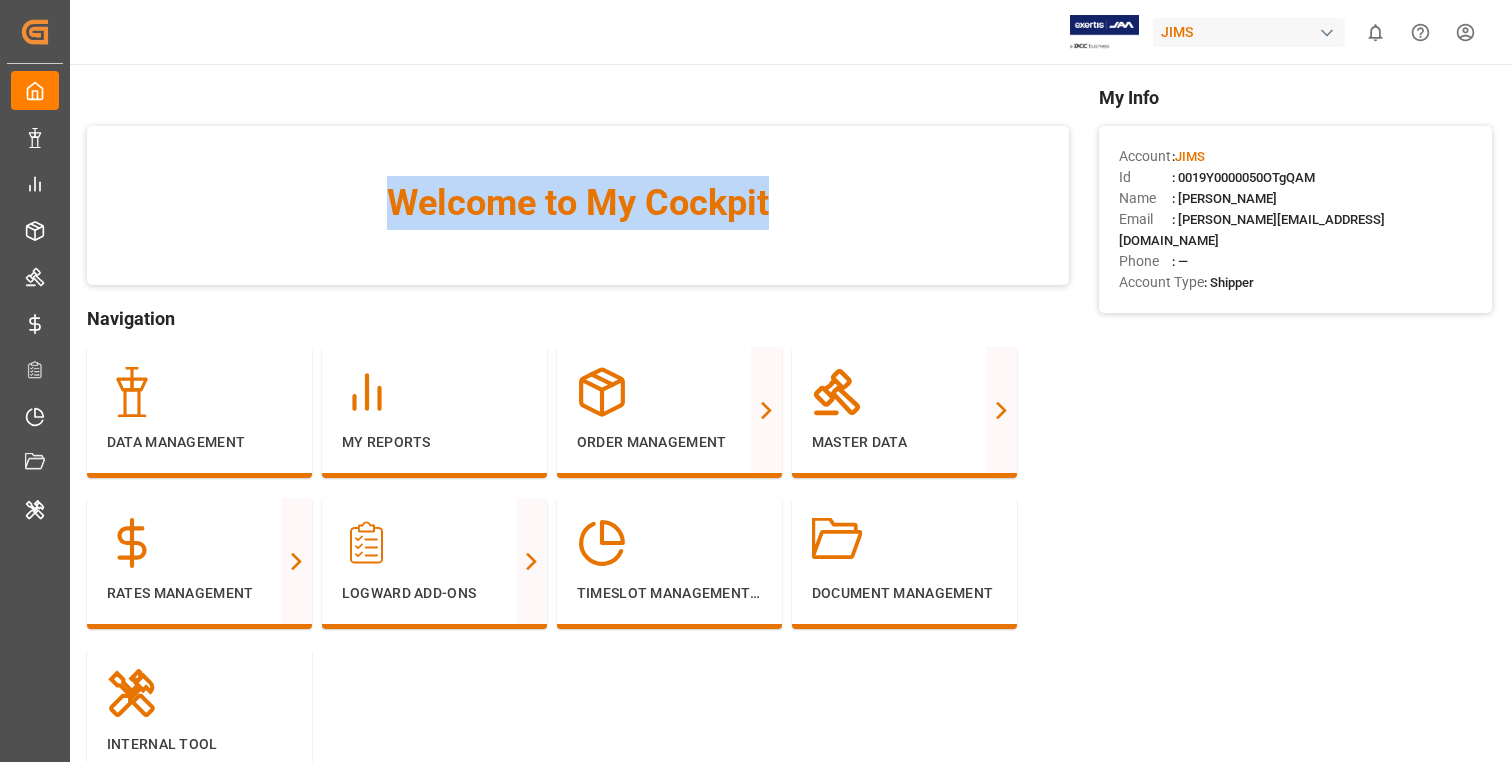 drag, startPoint x: 389, startPoint y: 197, endPoint x: 813, endPoint y: 192, distance: 424.02948 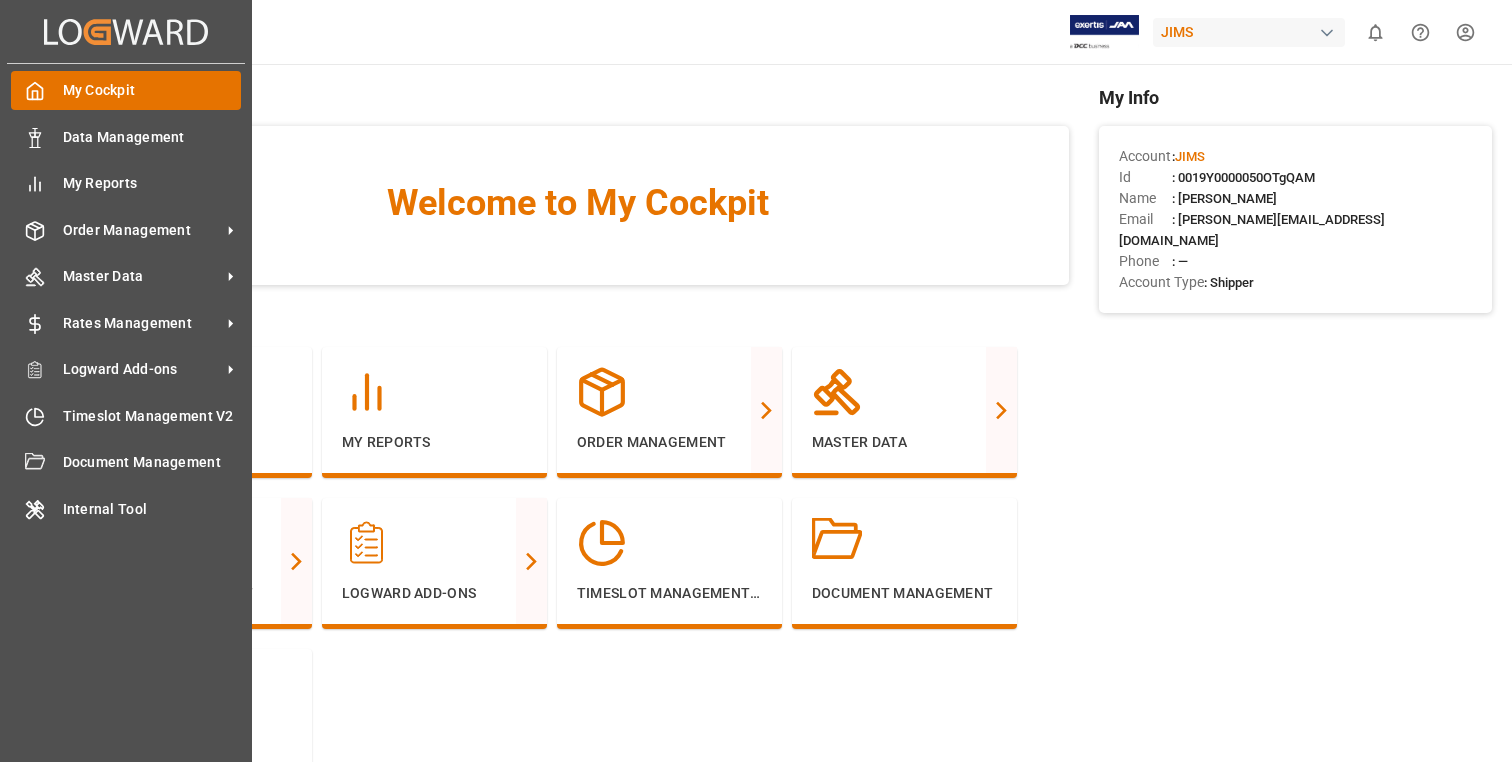 click on "My Cockpit My Cockpit" at bounding box center [126, 90] 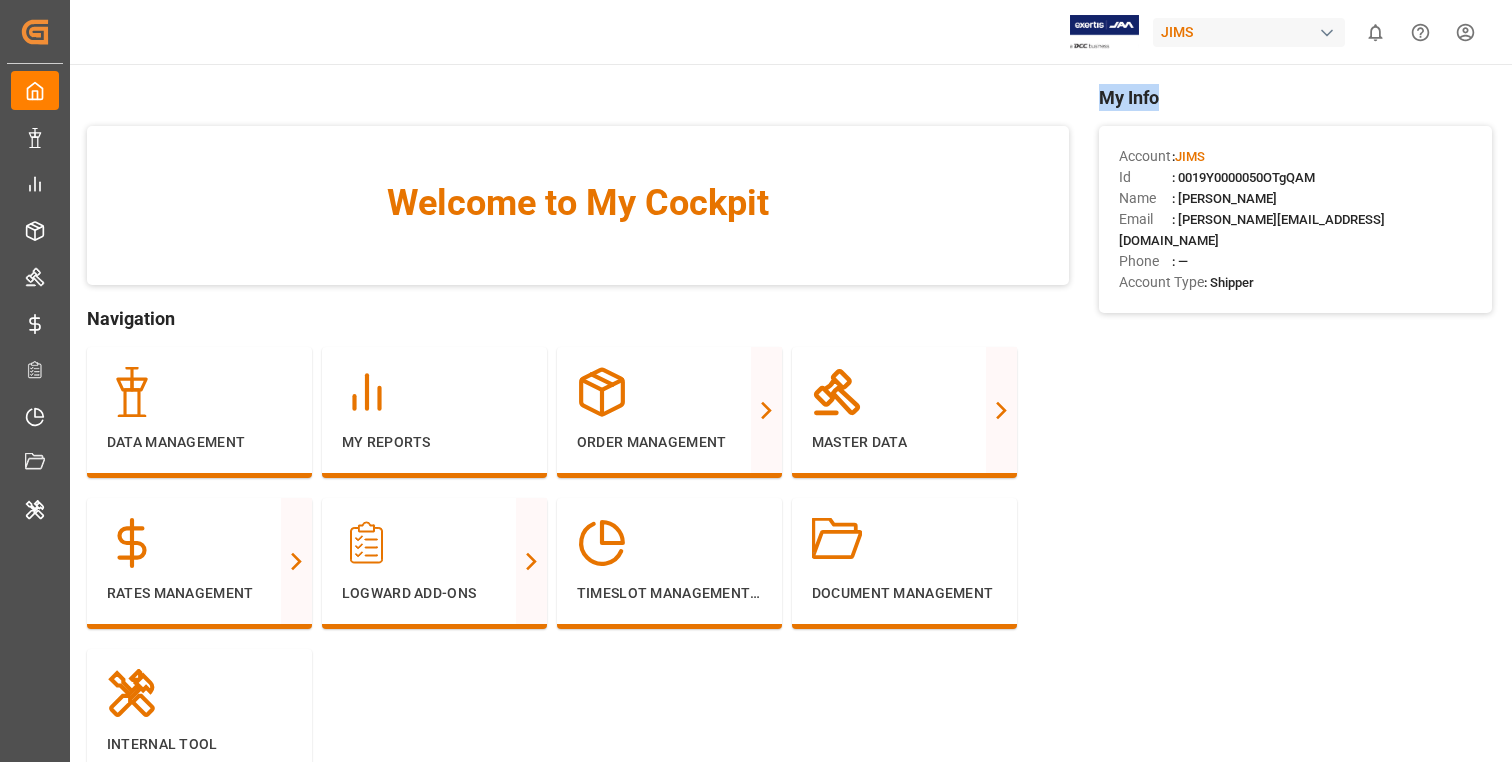 drag, startPoint x: 1105, startPoint y: 98, endPoint x: 1189, endPoint y: 99, distance: 84.00595 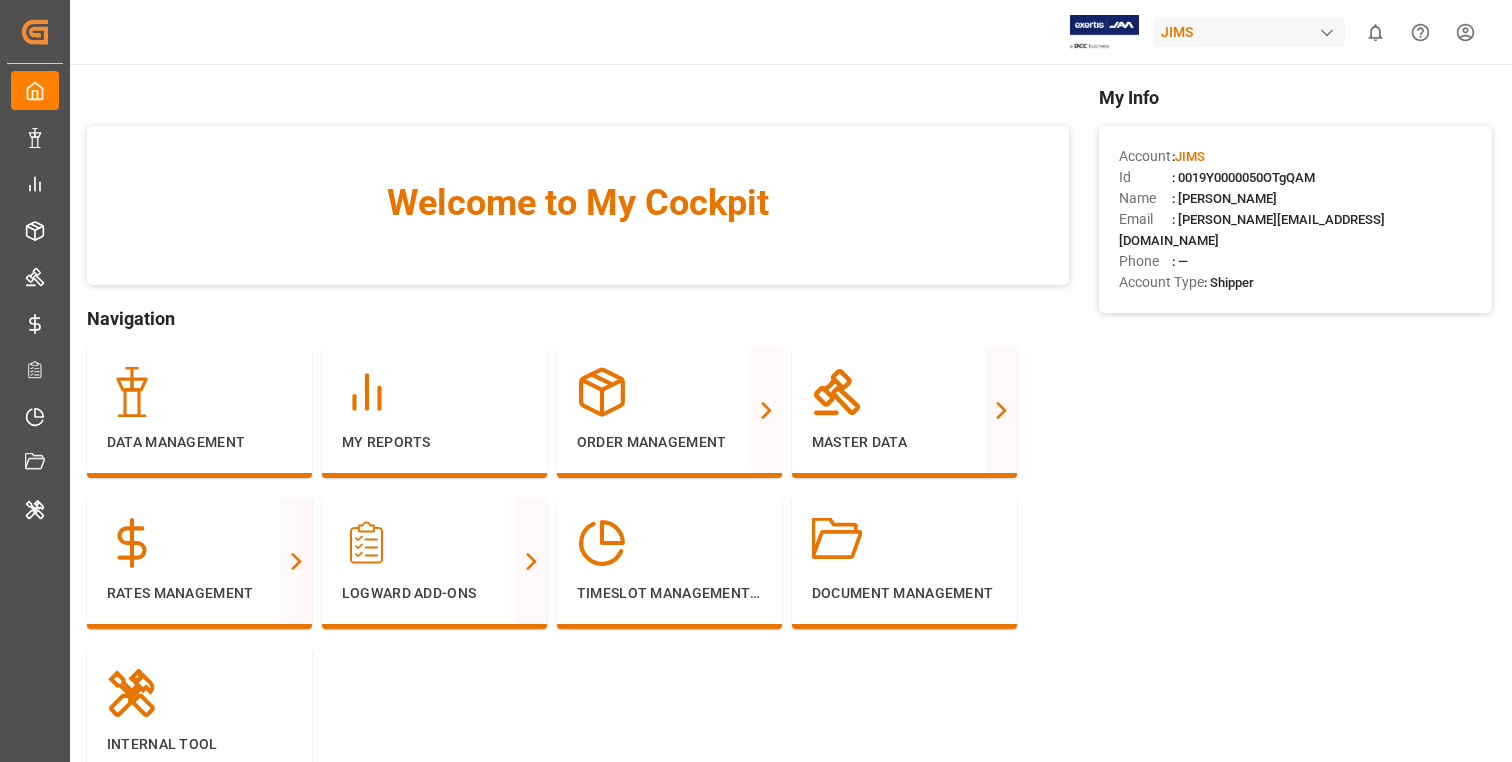drag, startPoint x: 1120, startPoint y: 154, endPoint x: 1310, endPoint y: 269, distance: 222.09232 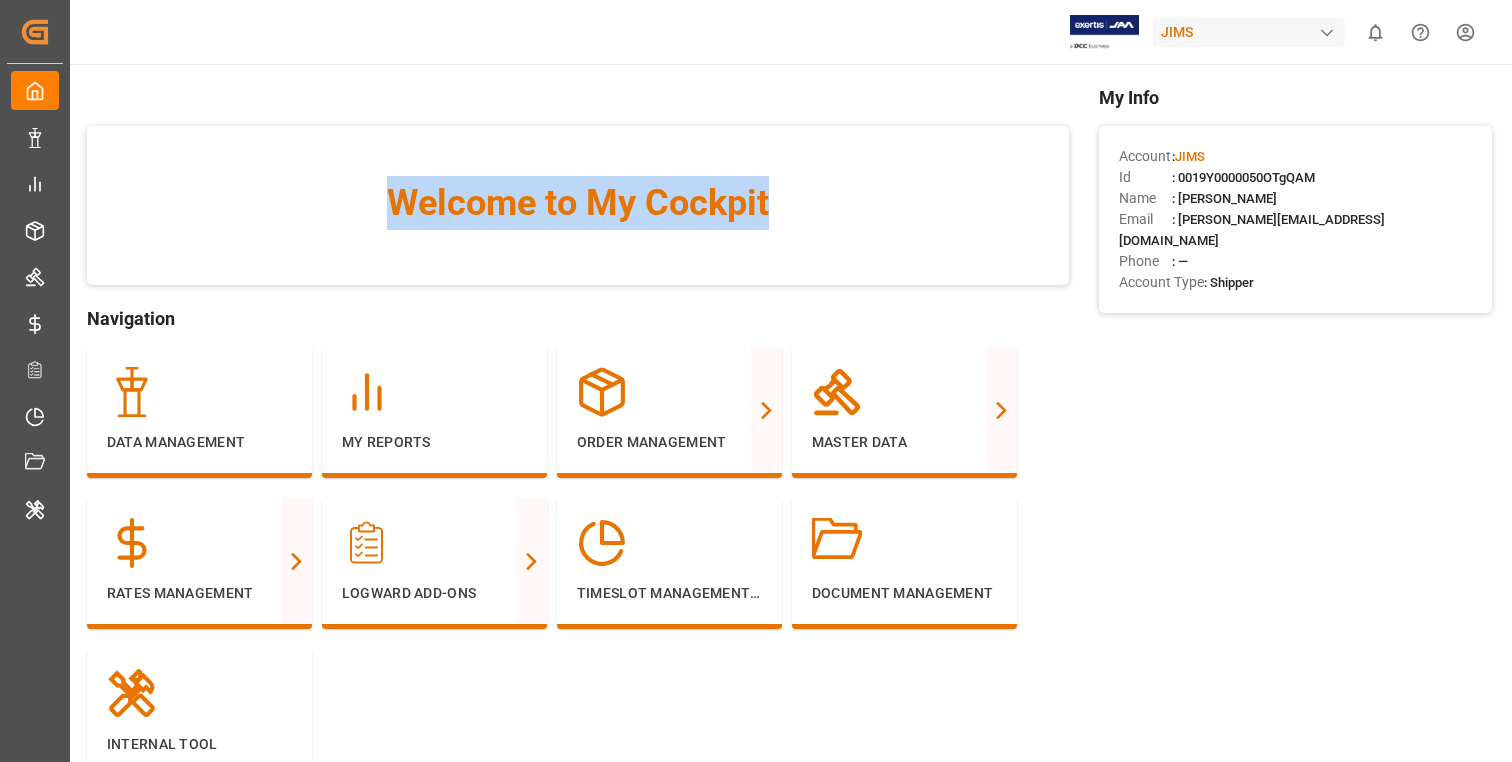 drag, startPoint x: 385, startPoint y: 205, endPoint x: 833, endPoint y: 196, distance: 448.0904 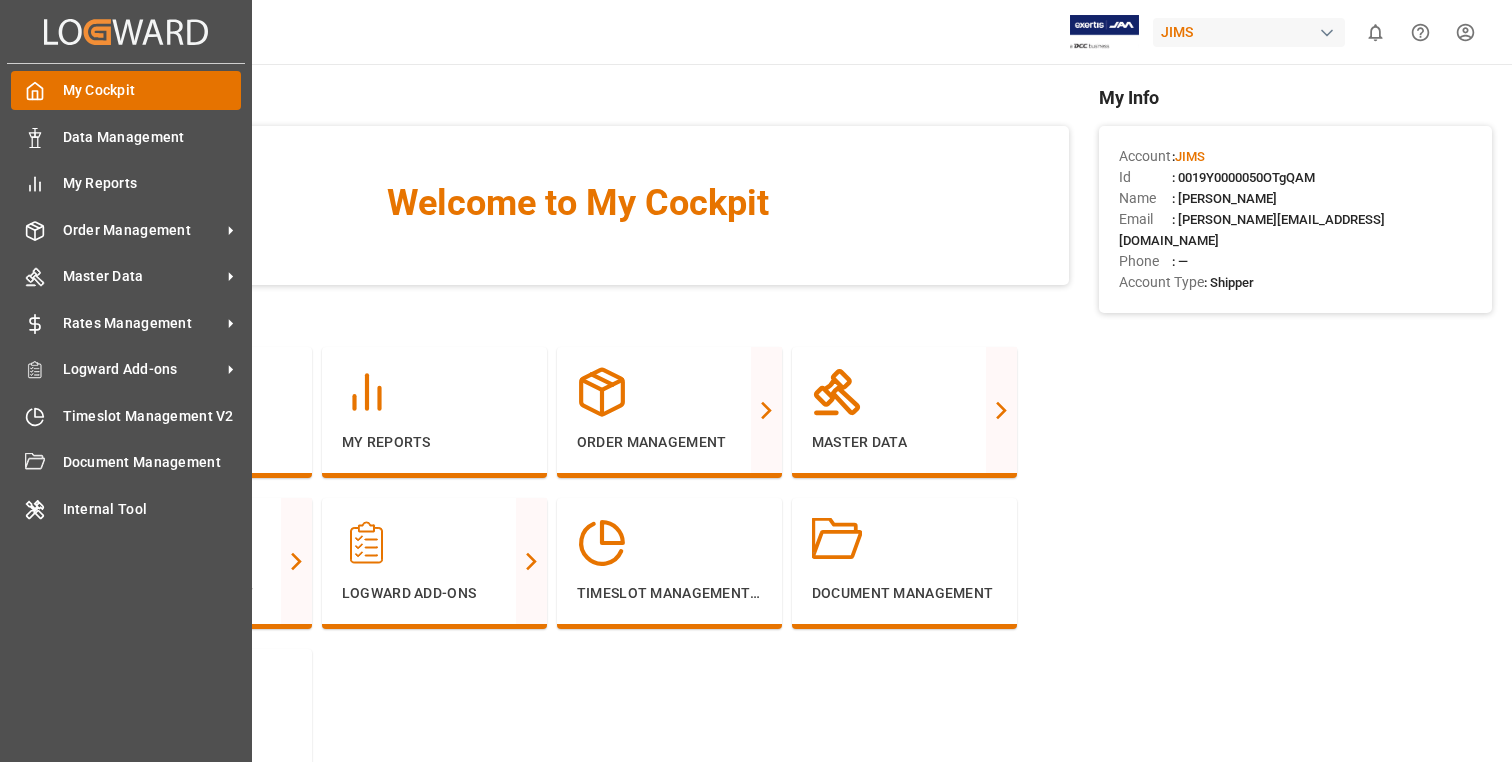 click on "My Cockpit My Cockpit" at bounding box center (126, 90) 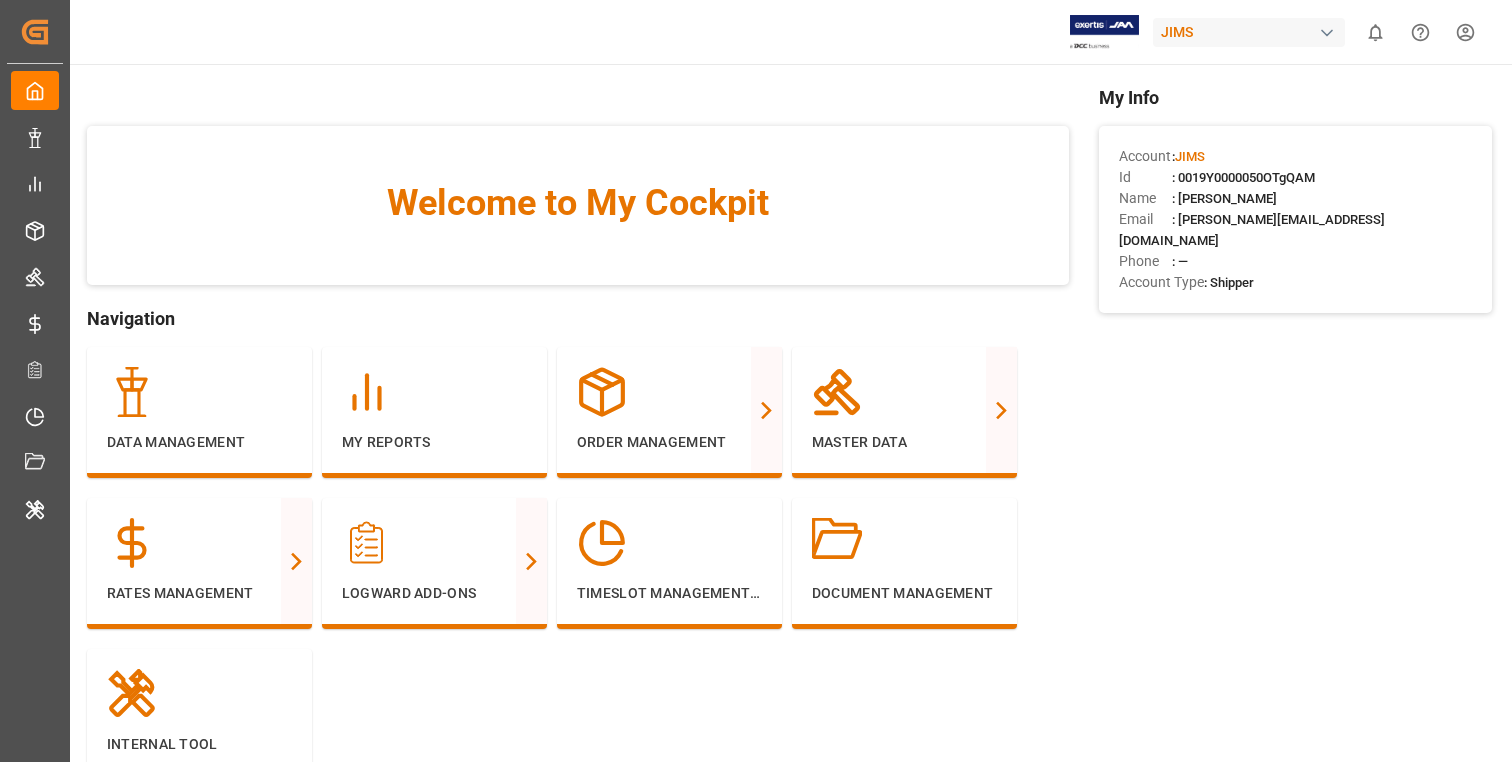 click on "Welcome to My Cockpit Navigation Data Management My Reports Order Management Purchase Orders PO Line Items Transport Order Booking Shipment Tracking TO Non Conformance Master Data Vendor Master SKU Master Stakeholders Accounting Carrier & FFs Mode of Transport Routing Guide Address JAM Address Vendors SLI Payment Terms Rates Management FCL Pre Carriage FCL Main Carriage FCL On Carriage LCL Pre Carriage LCL Main Carriage LCL On Carriage Surcharges Logward Add-ons Trace CO2e Calculator Schedules Country Risk Management Timeslot Management V2 Document Management Internal Tool My Info Account  :  JIMS Id  : 0019Y0000050OTgQAM Name  : Ankish Gupta  Email  : ankish.gupta@logward.com Phone  : — Account Type  : Shipper ©  2025  Logward. All rights reserved. Version 1.1.80 Company Home About Us Partnerships Get in Touch Legal Imprint Privacy Policy Contact support@logward.com +49 40 239 692 540 Rödingsmarkt 9, 20459, Hamburg, Germany Click here to exit role preview." at bounding box center [789, 576] 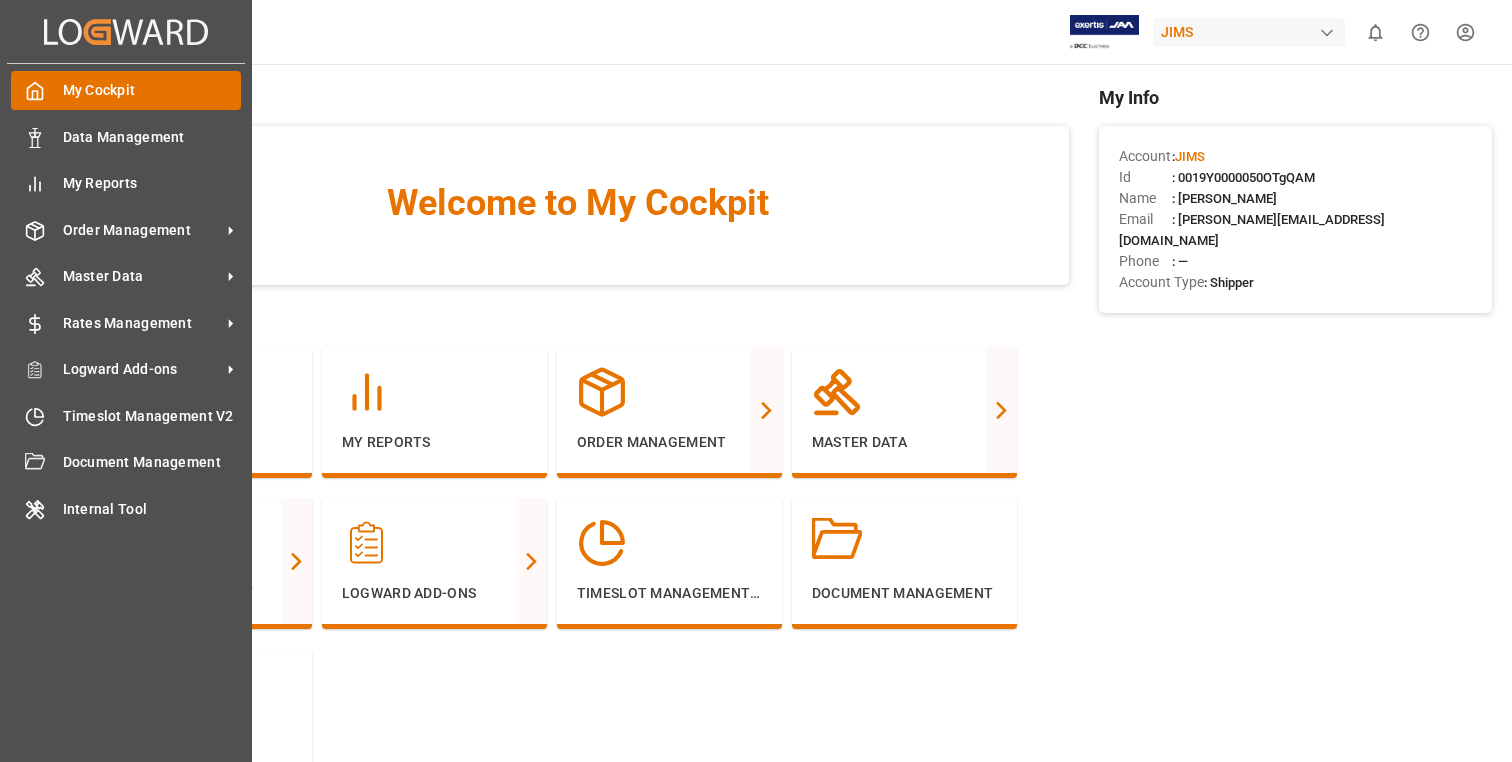click on "My Cockpit My Cockpit" at bounding box center (126, 90) 